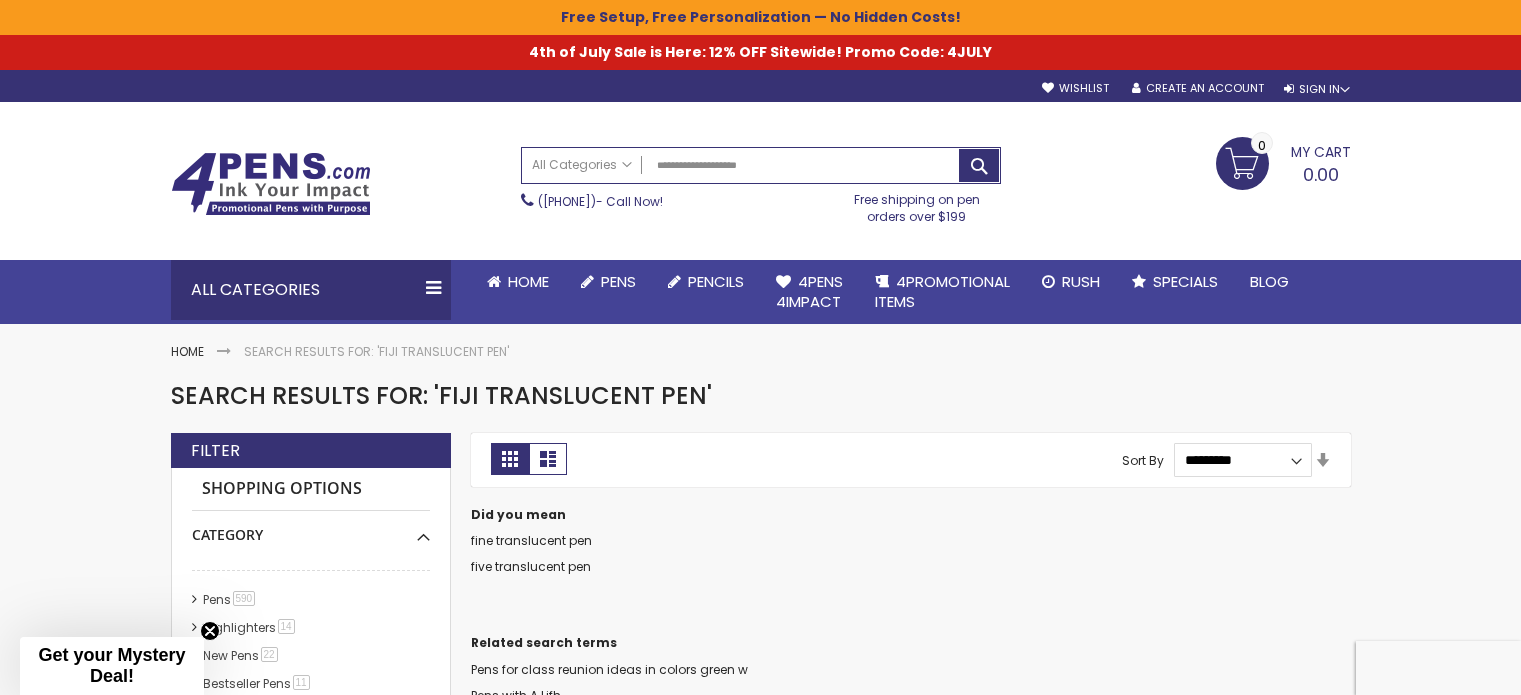 scroll, scrollTop: 0, scrollLeft: 0, axis: both 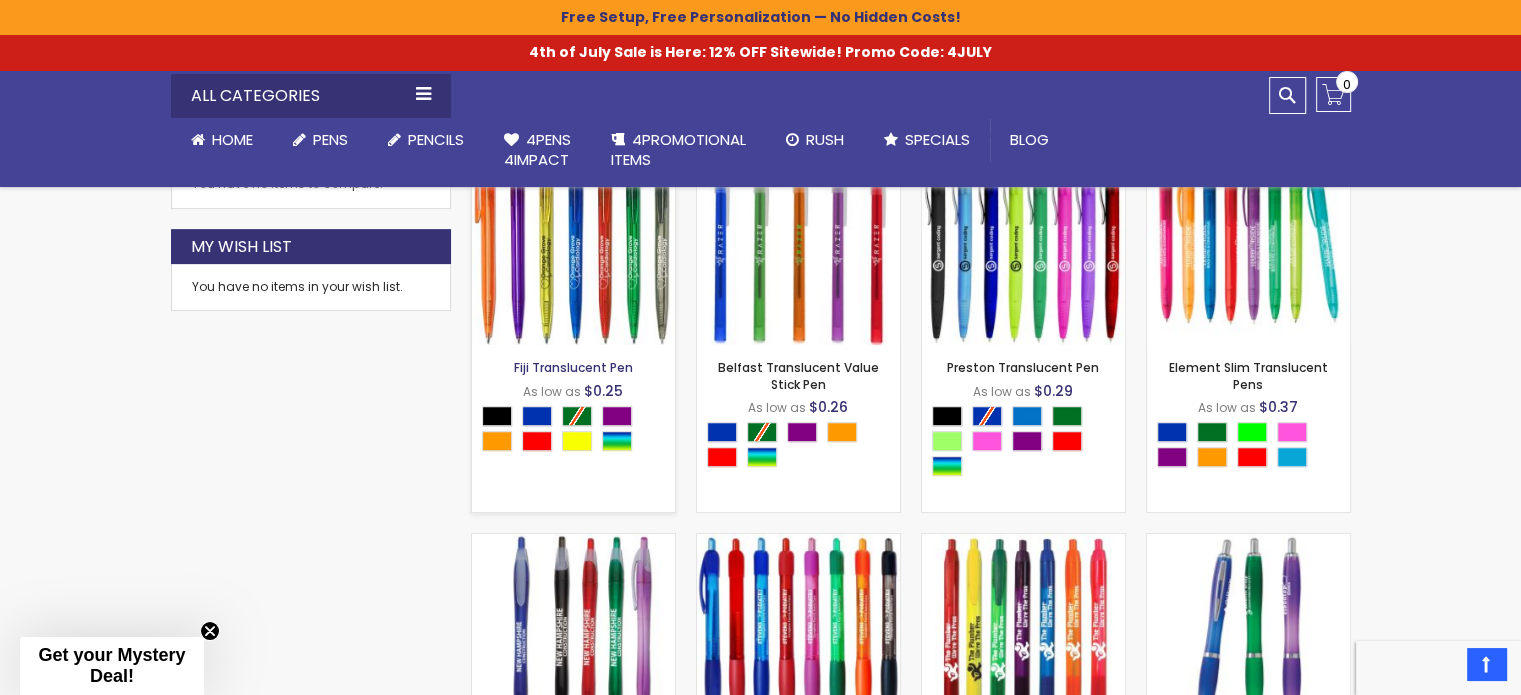 click on "Fiji Translucent Pen" at bounding box center (573, 367) 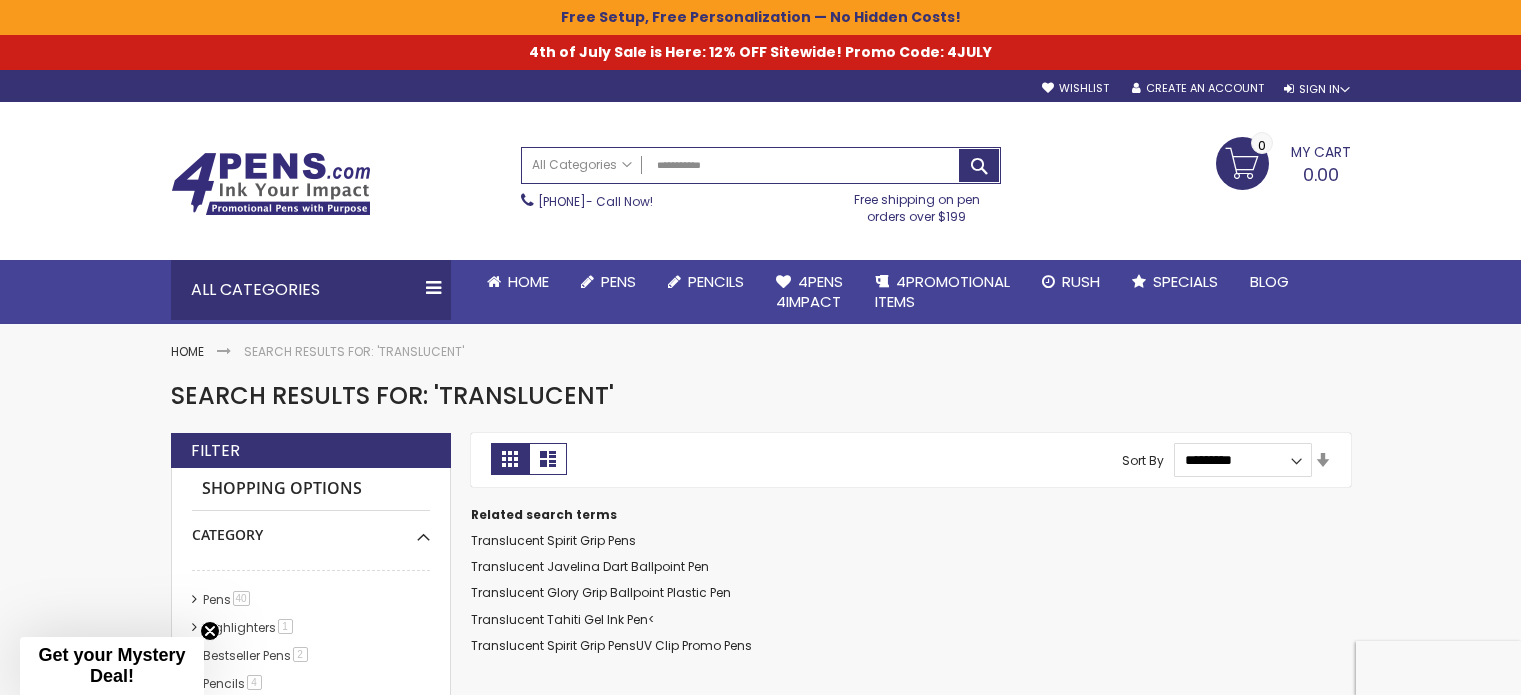 scroll, scrollTop: 0, scrollLeft: 0, axis: both 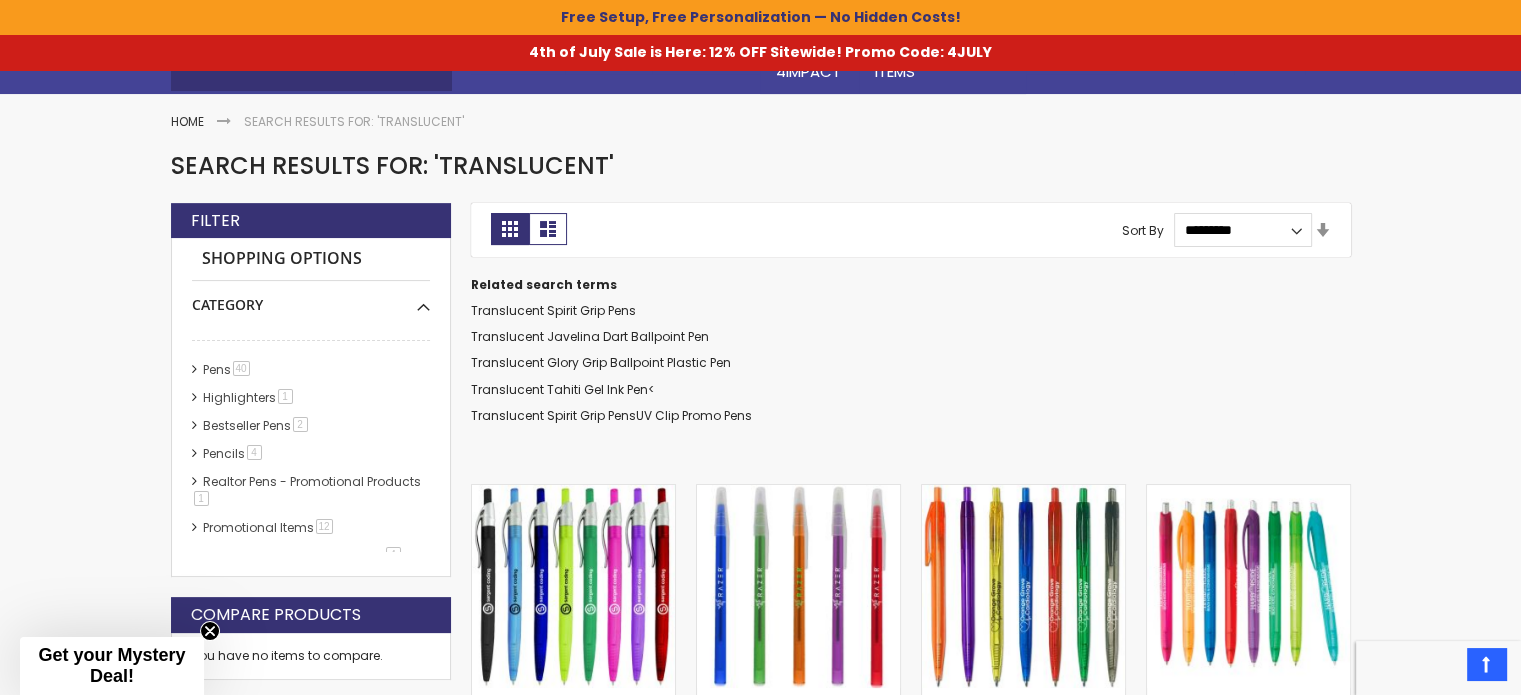 click on "Shopping Options" at bounding box center (311, 259) 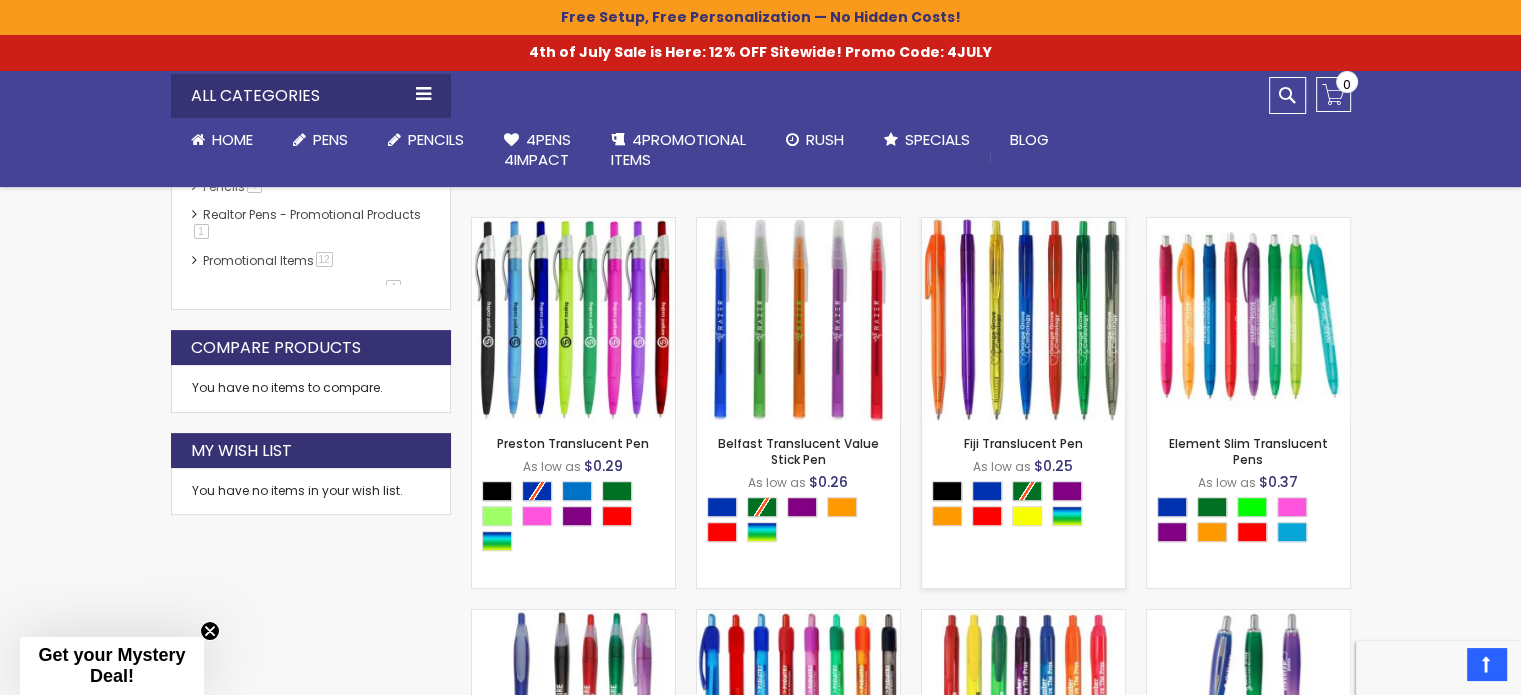 scroll, scrollTop: 500, scrollLeft: 0, axis: vertical 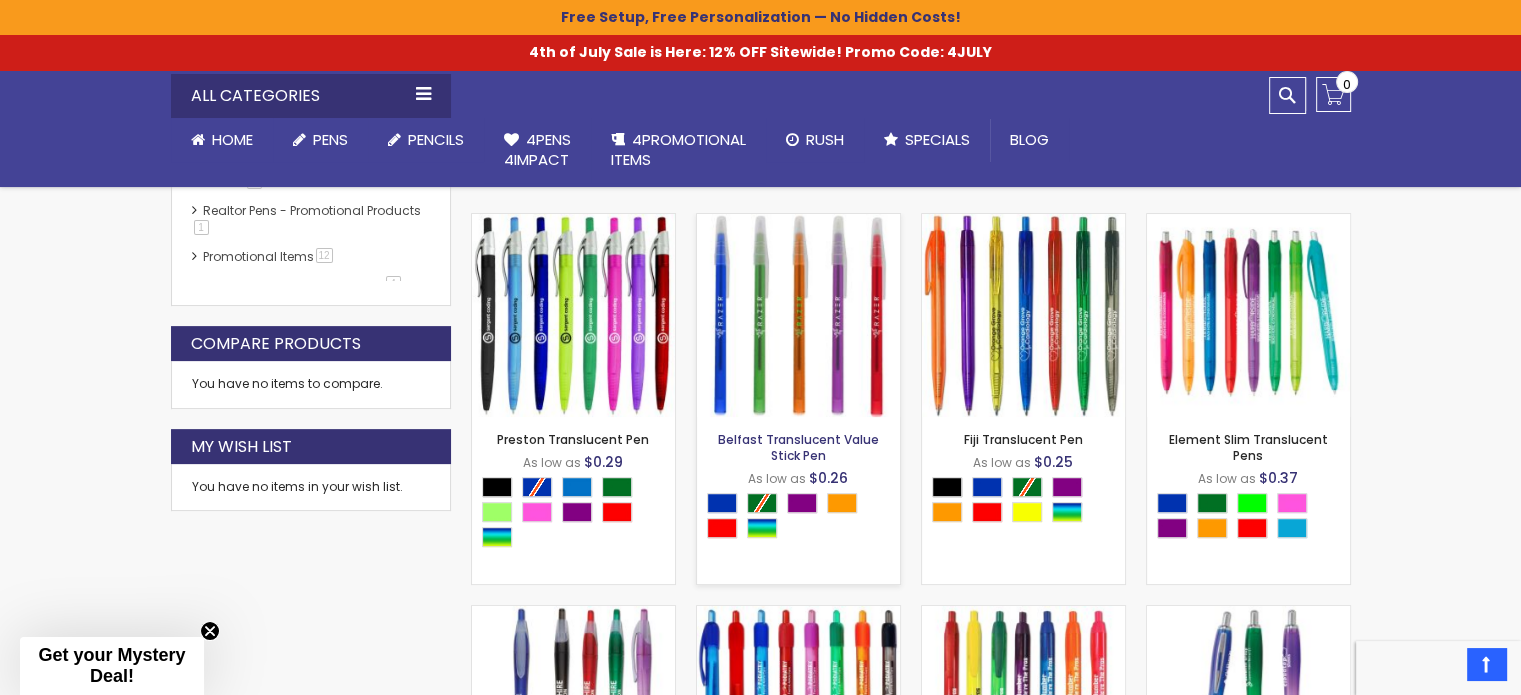 click on "Belfast Translucent Value Stick Pen" at bounding box center (798, 447) 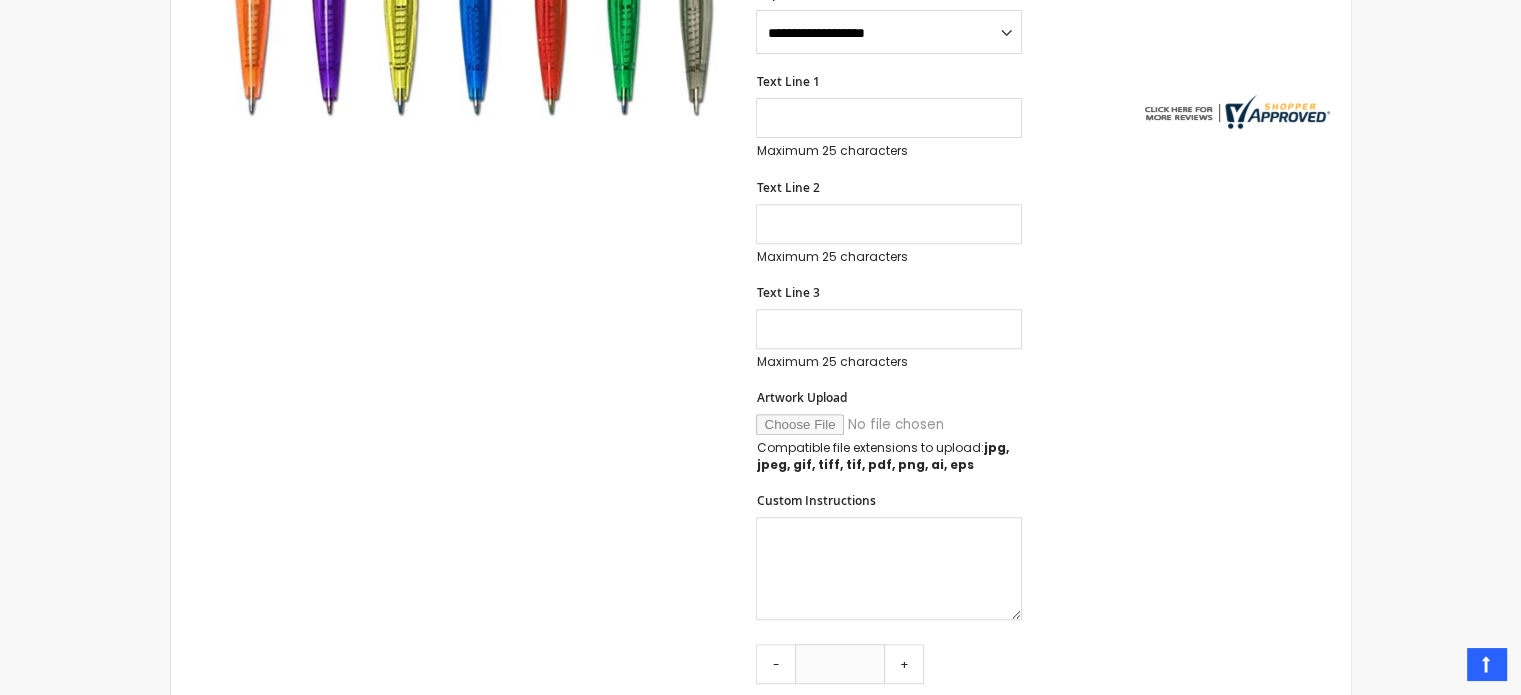 scroll, scrollTop: 806, scrollLeft: 0, axis: vertical 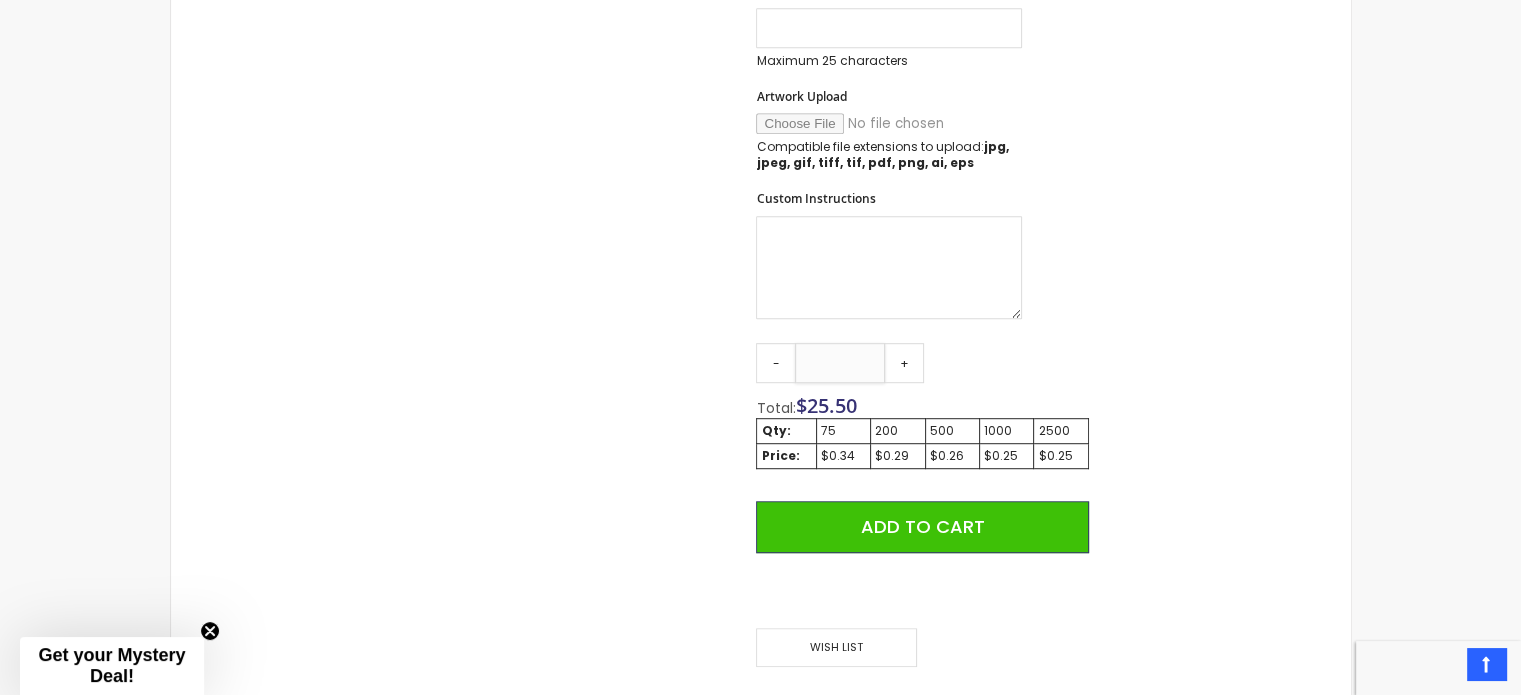 drag, startPoint x: 857, startPoint y: 361, endPoint x: 825, endPoint y: 358, distance: 32.140316 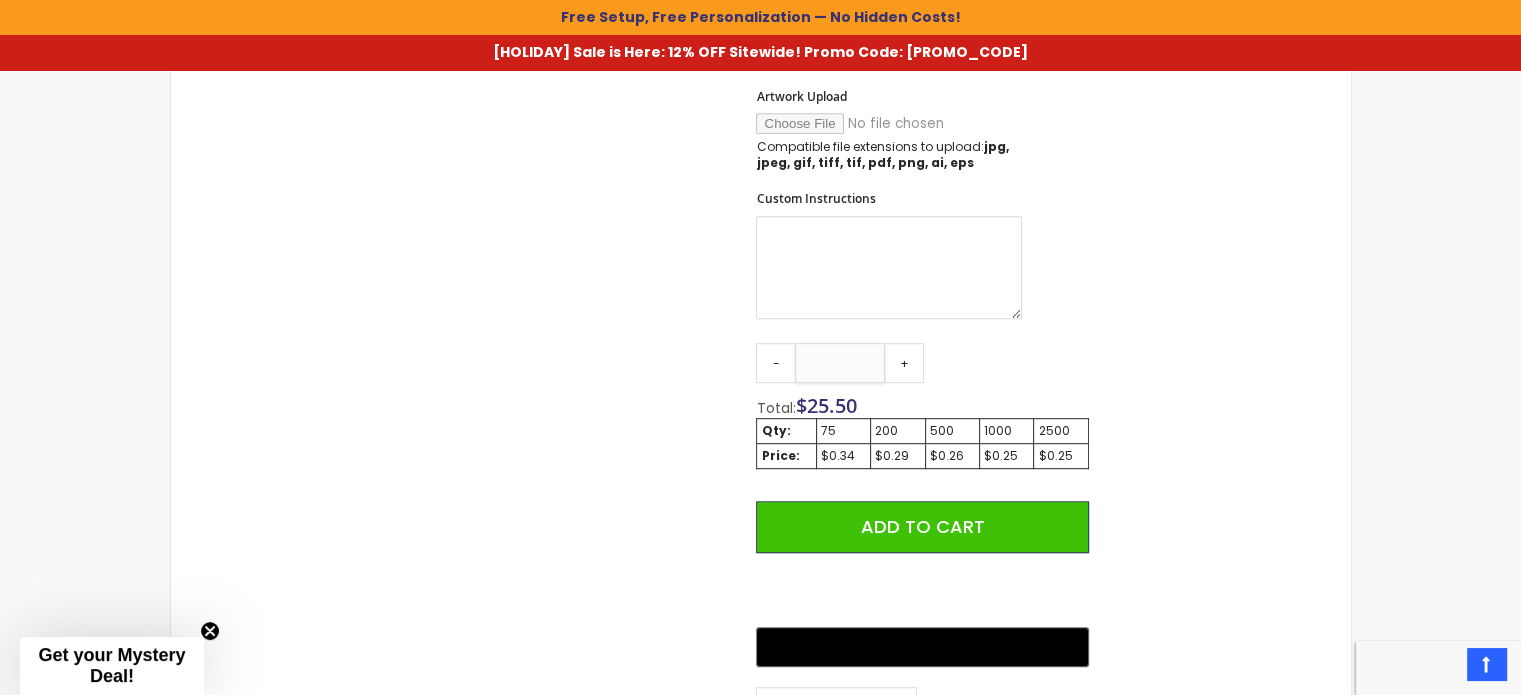 scroll, scrollTop: 1170, scrollLeft: 0, axis: vertical 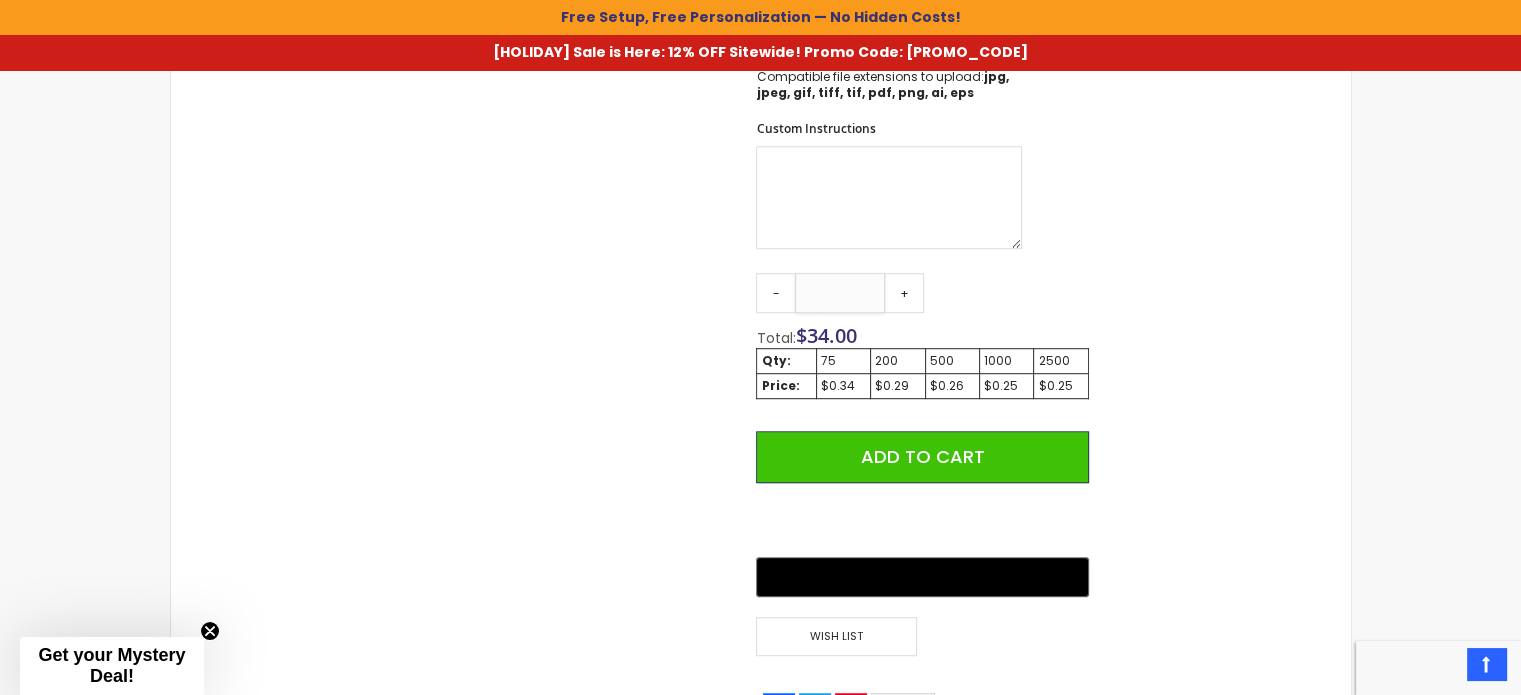 type on "***" 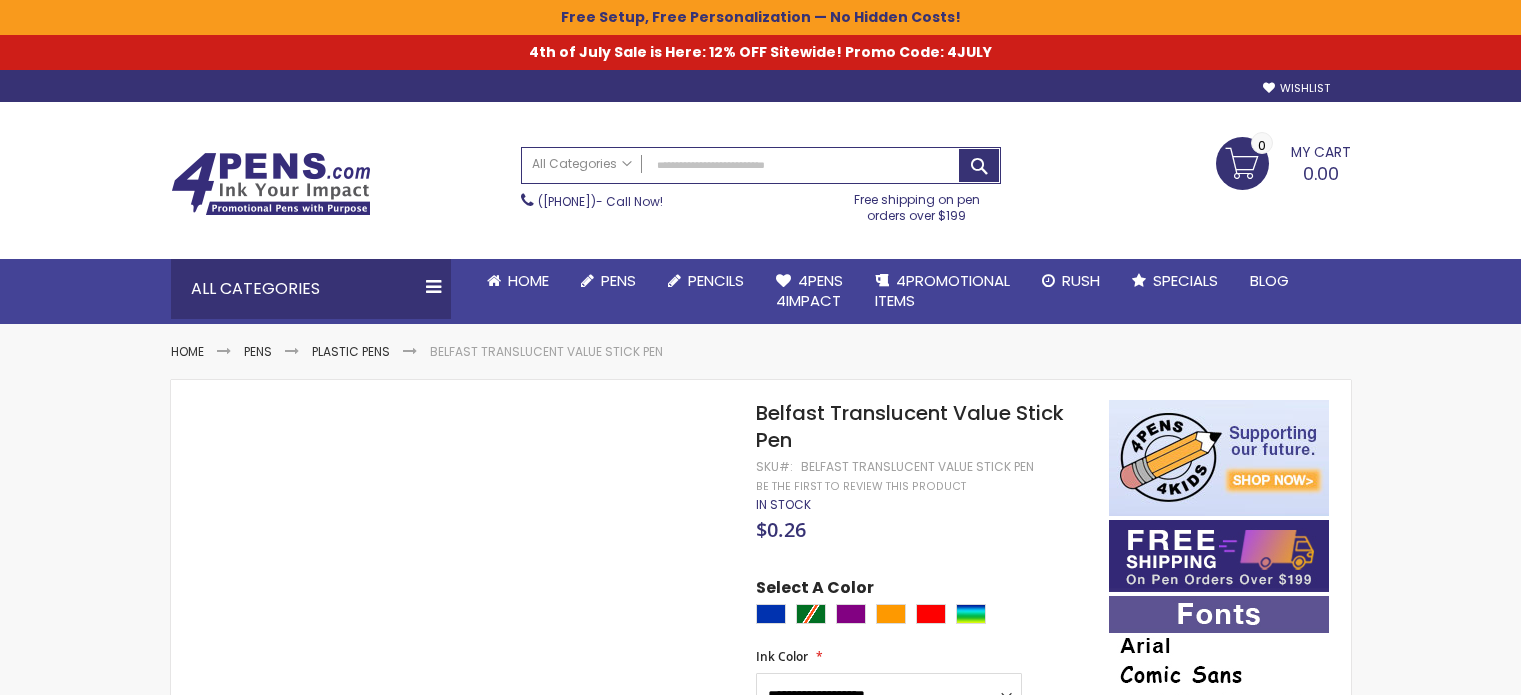 scroll, scrollTop: 0, scrollLeft: 0, axis: both 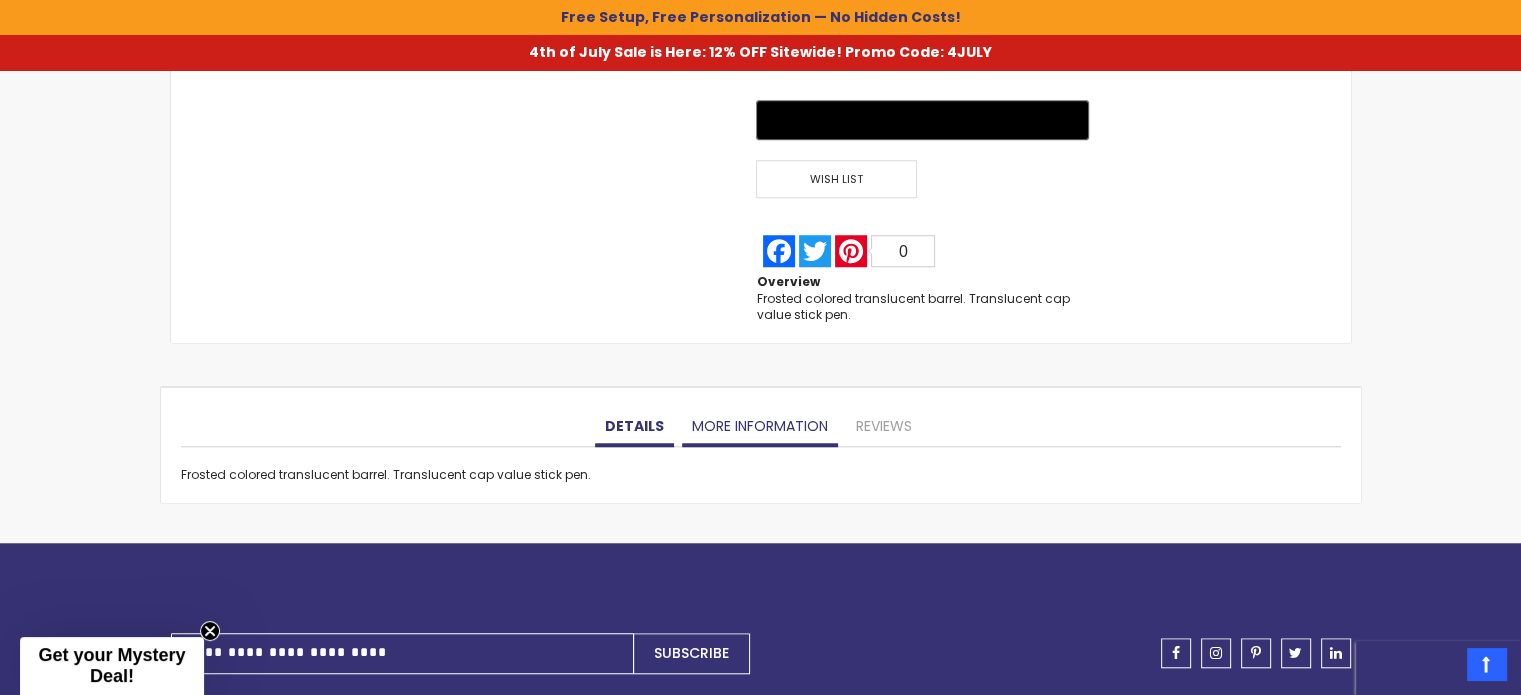 click on "More Information" at bounding box center (760, 427) 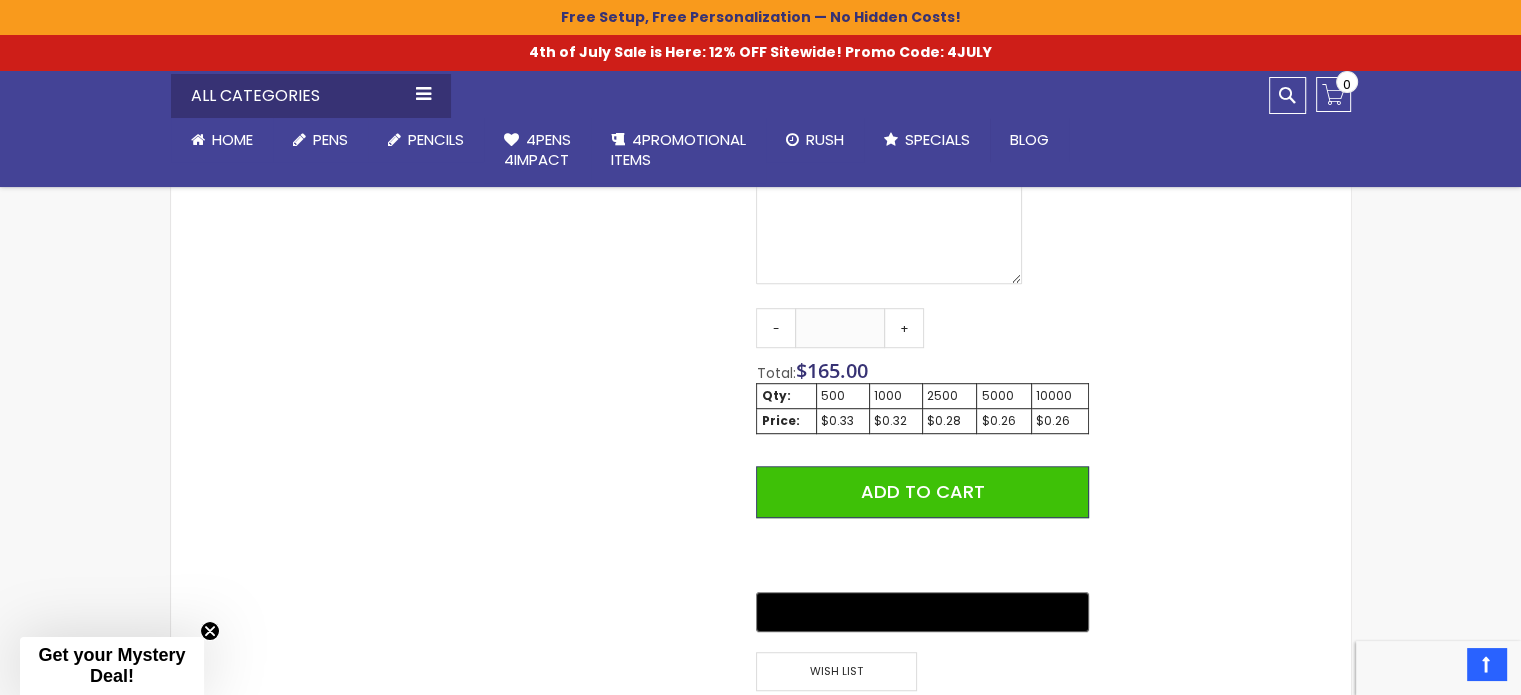scroll, scrollTop: 975, scrollLeft: 0, axis: vertical 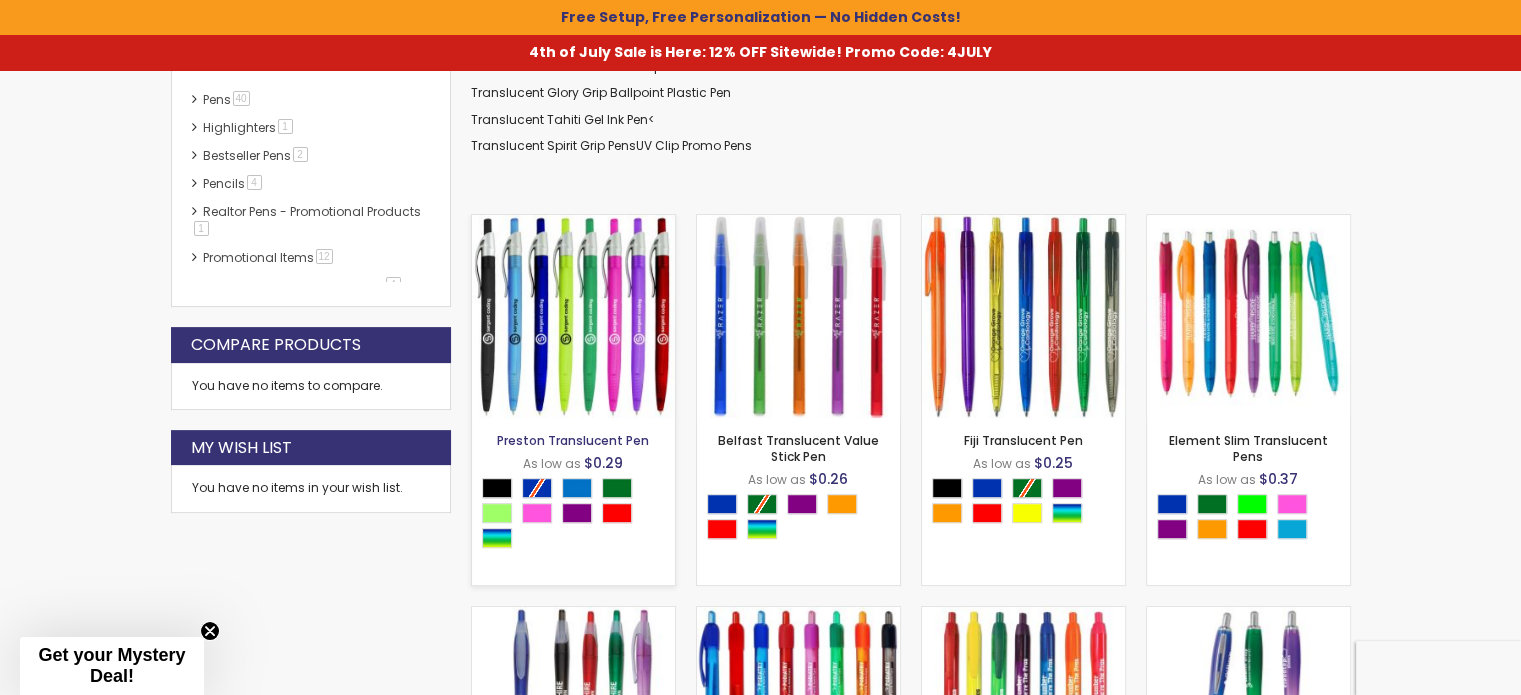 click on "[FIRST] Translucent Pen" at bounding box center [573, 440] 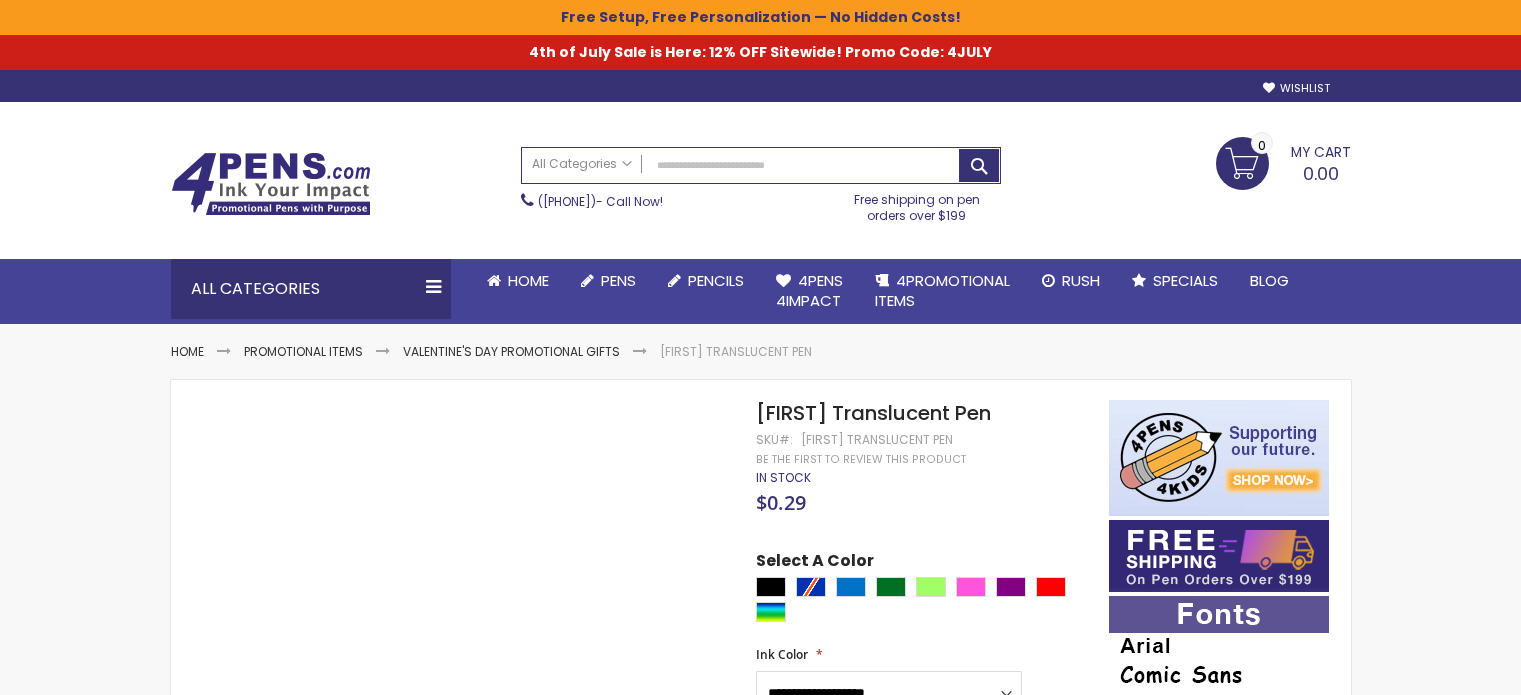 scroll, scrollTop: 0, scrollLeft: 0, axis: both 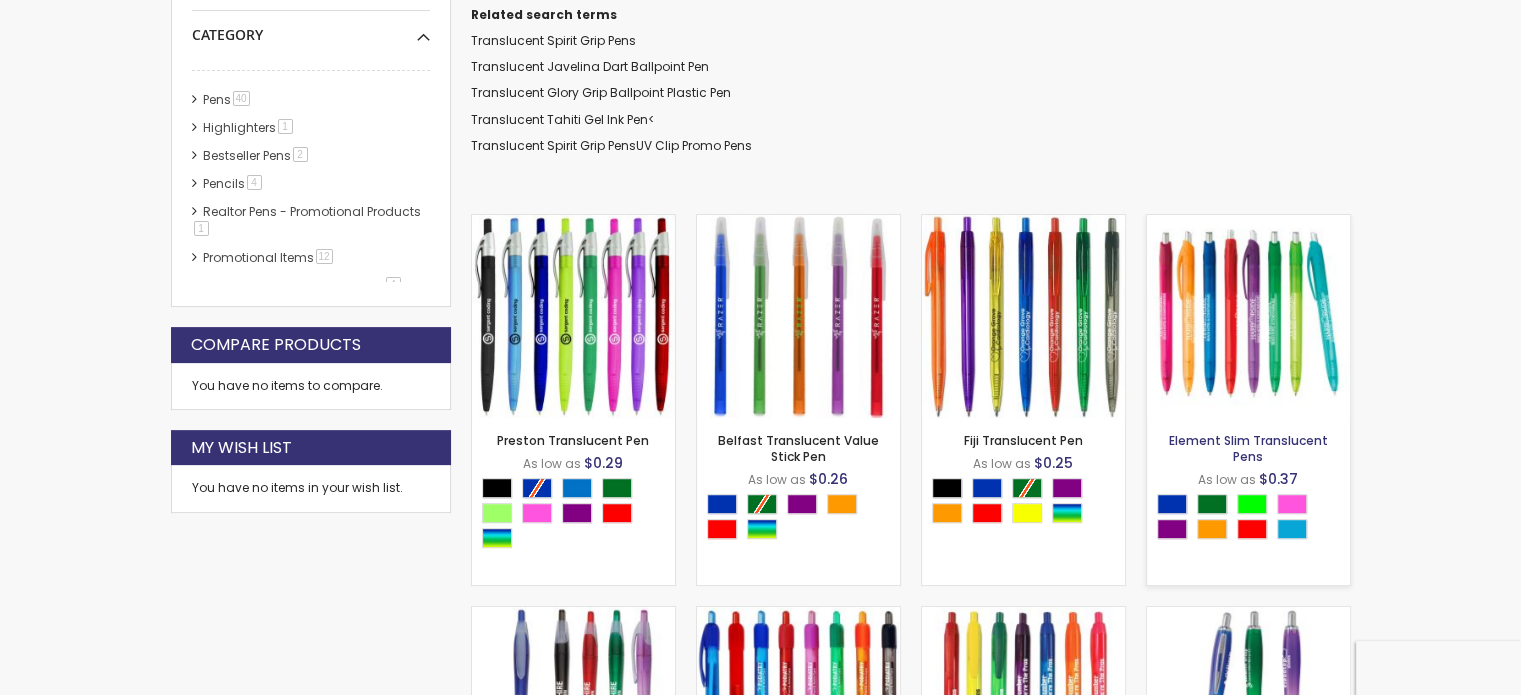 click on "Element Slim Translucent Pens" at bounding box center (1248, 448) 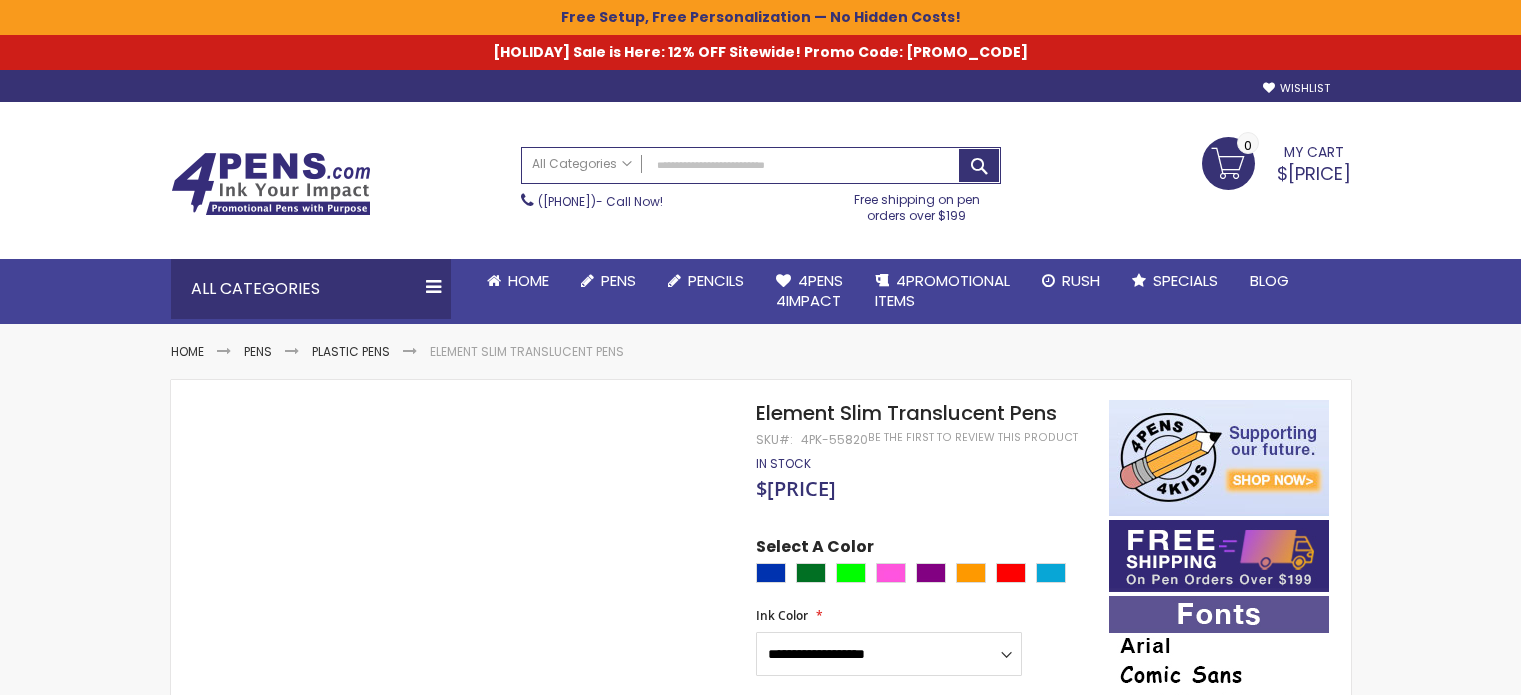 scroll, scrollTop: 300, scrollLeft: 0, axis: vertical 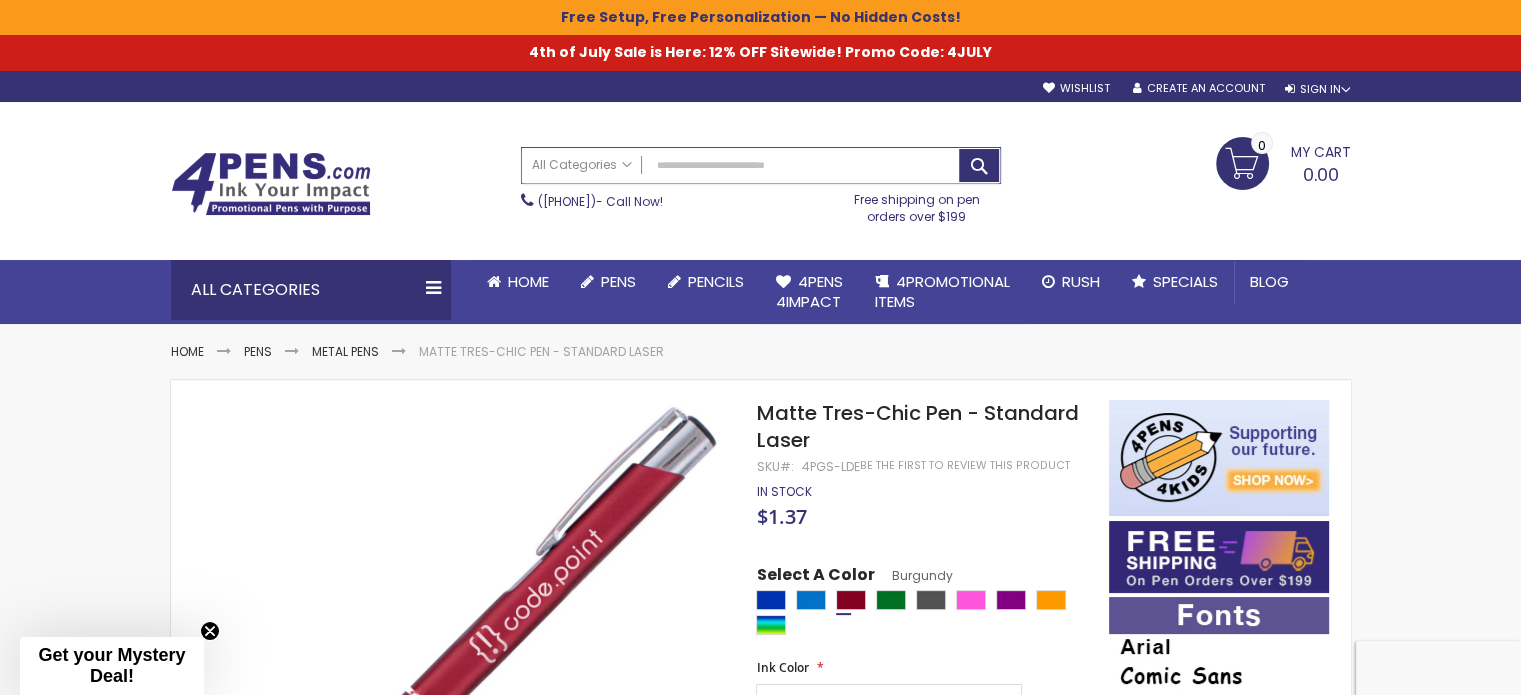 click on "Search" at bounding box center (761, 165) 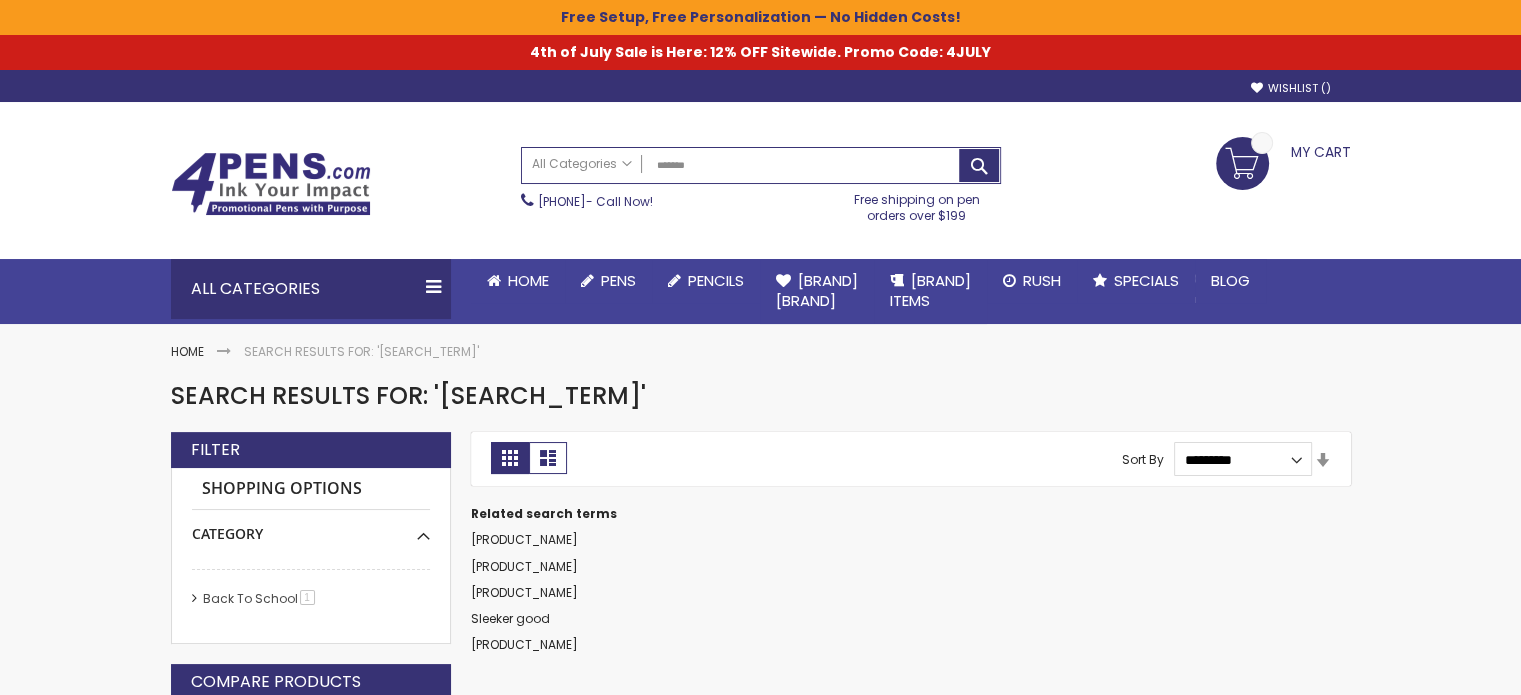 scroll, scrollTop: 100, scrollLeft: 0, axis: vertical 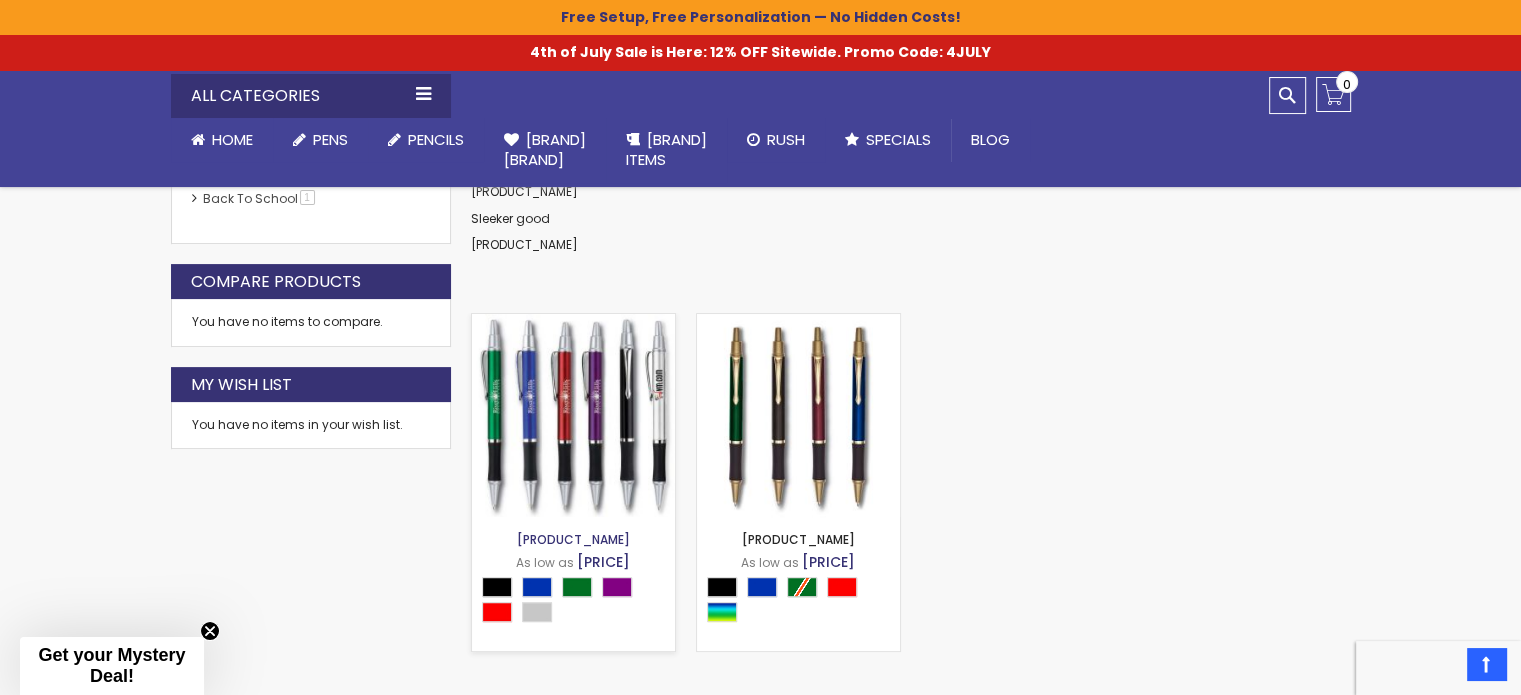 click on "[PRODUCT_NAME]" at bounding box center (573, 539) 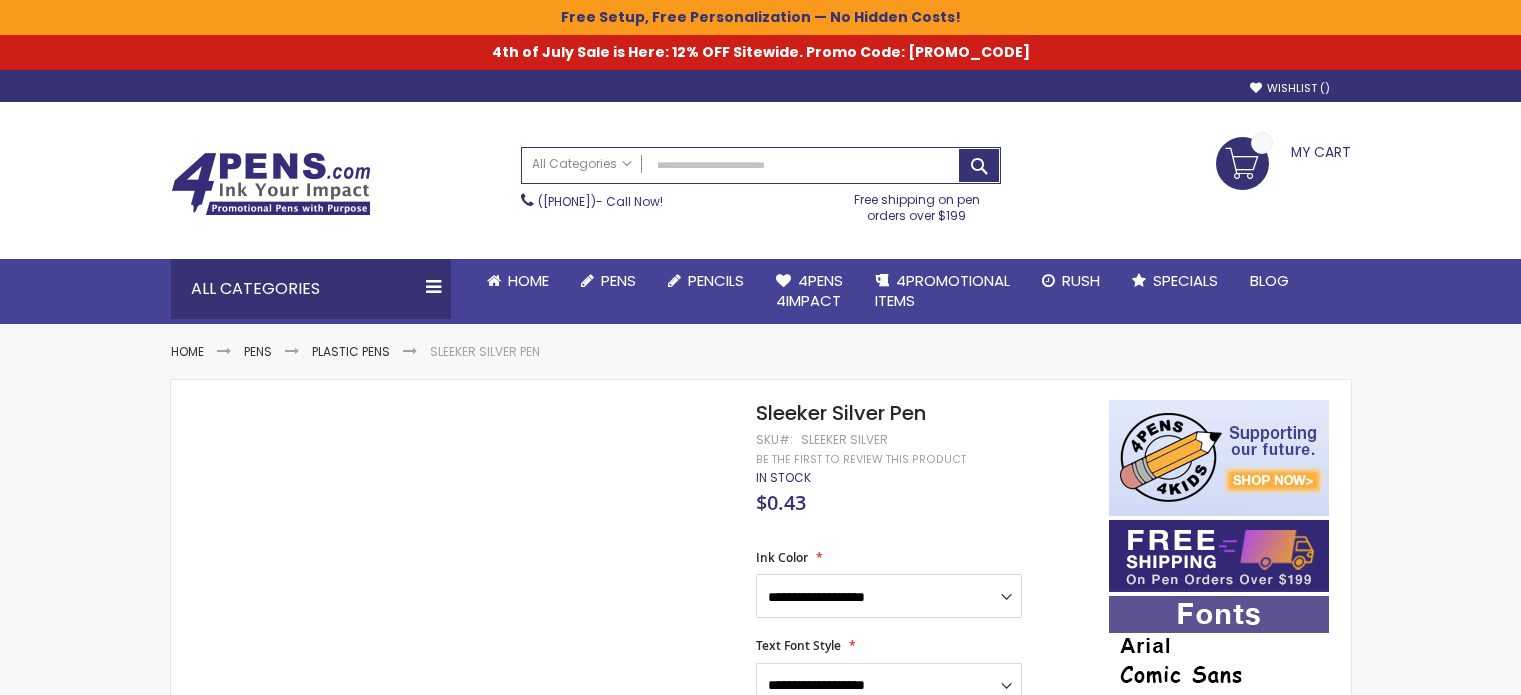 scroll, scrollTop: 0, scrollLeft: 0, axis: both 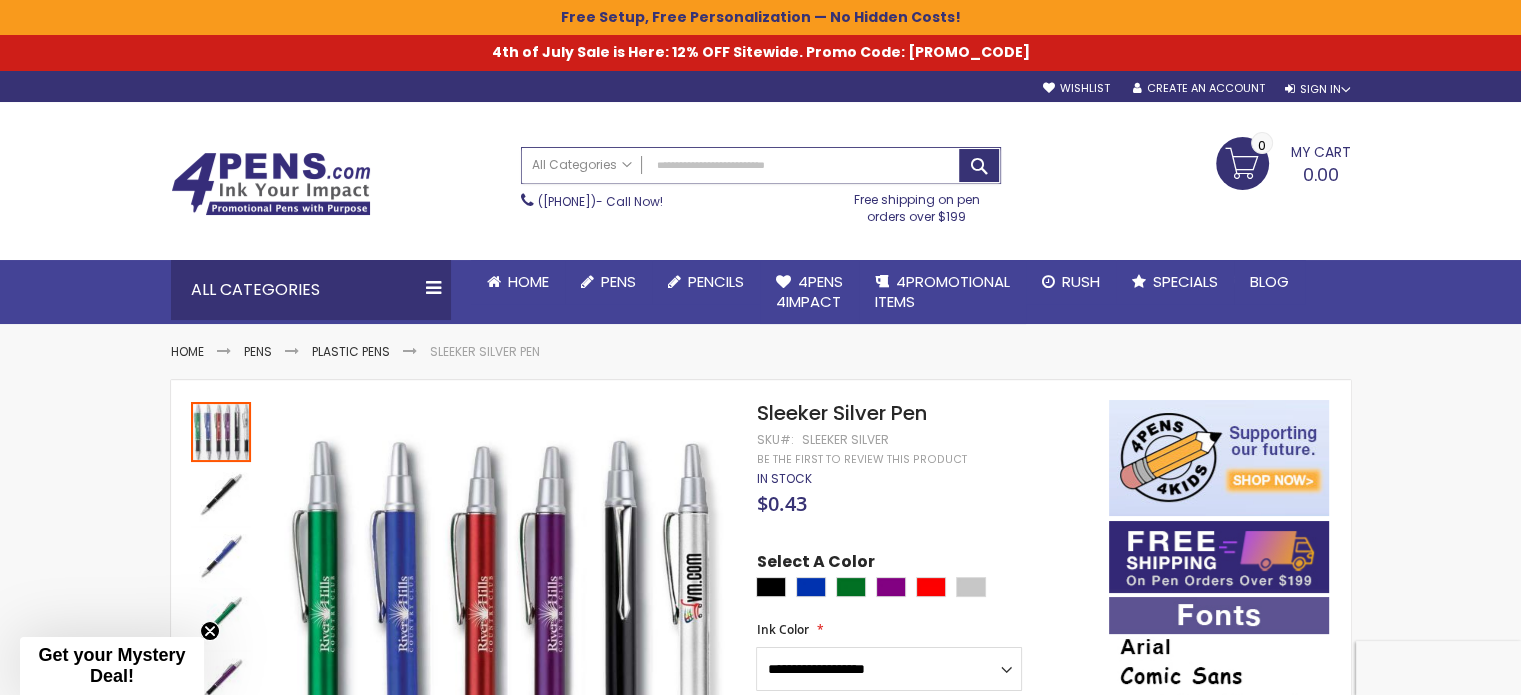 click on "Search" at bounding box center [761, 165] 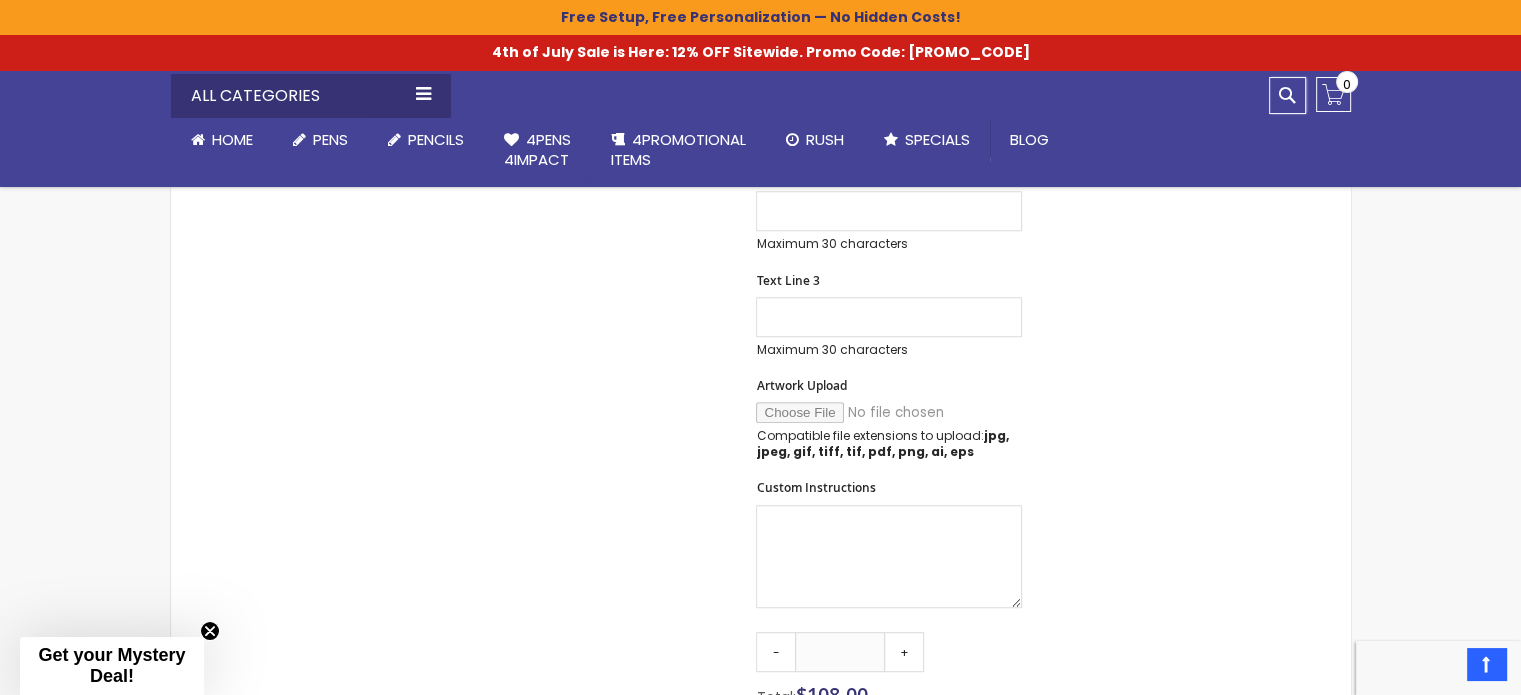 scroll, scrollTop: 1000, scrollLeft: 0, axis: vertical 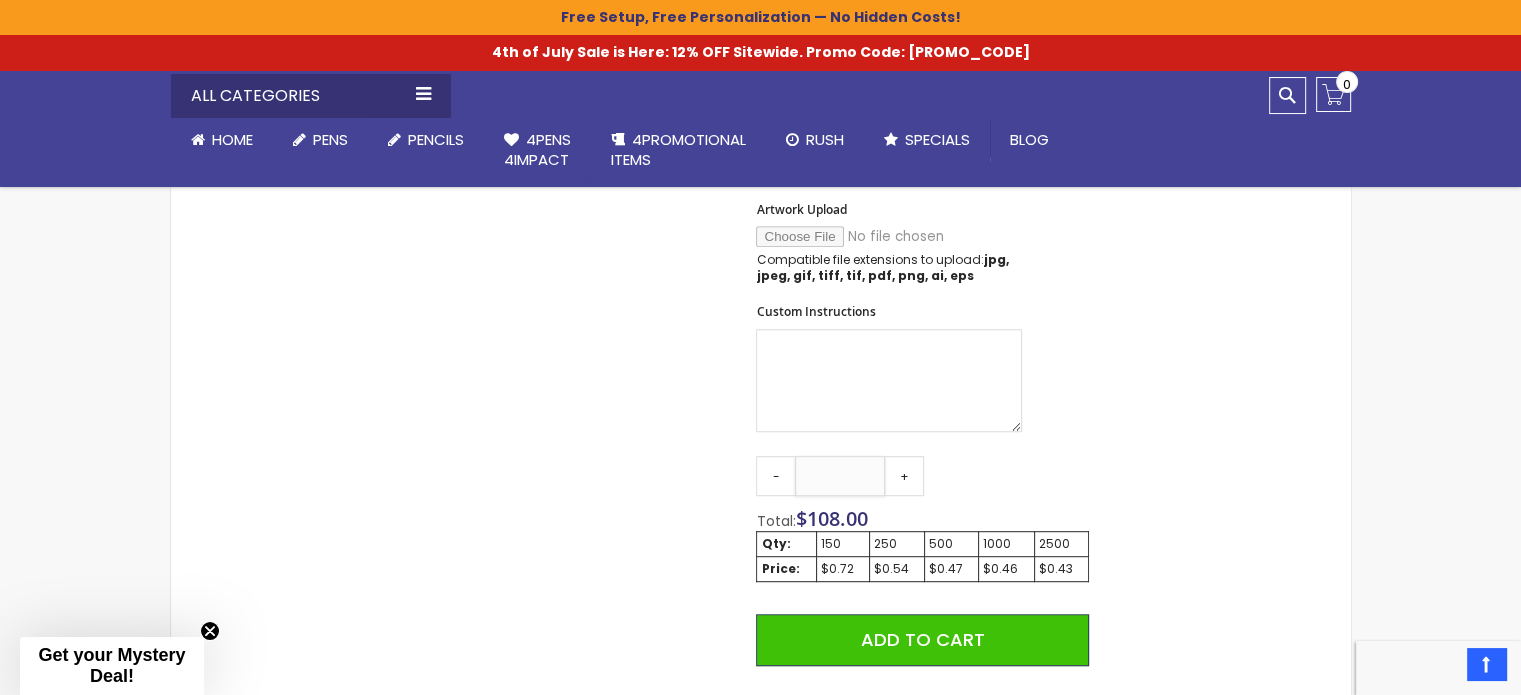 drag, startPoint x: 856, startPoint y: 465, endPoint x: 812, endPoint y: 454, distance: 45.35416 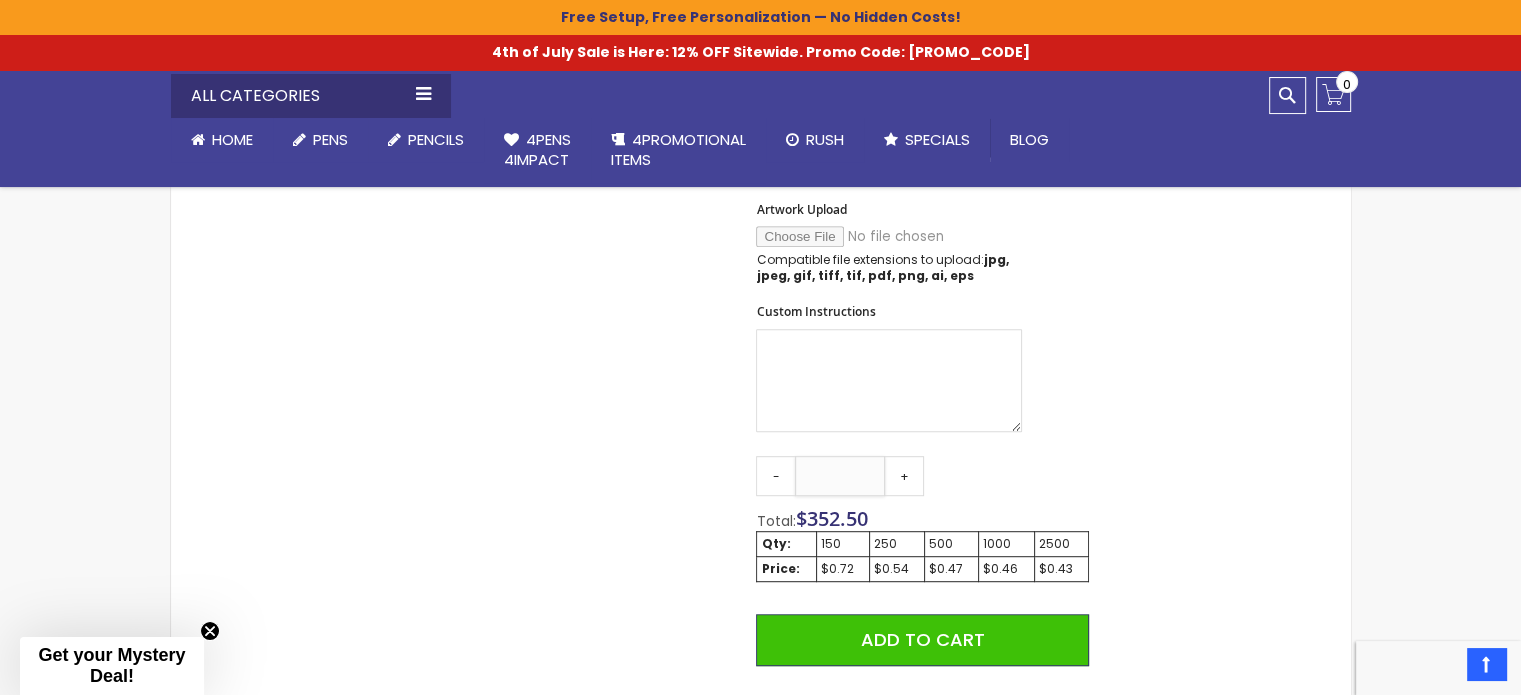 type on "***" 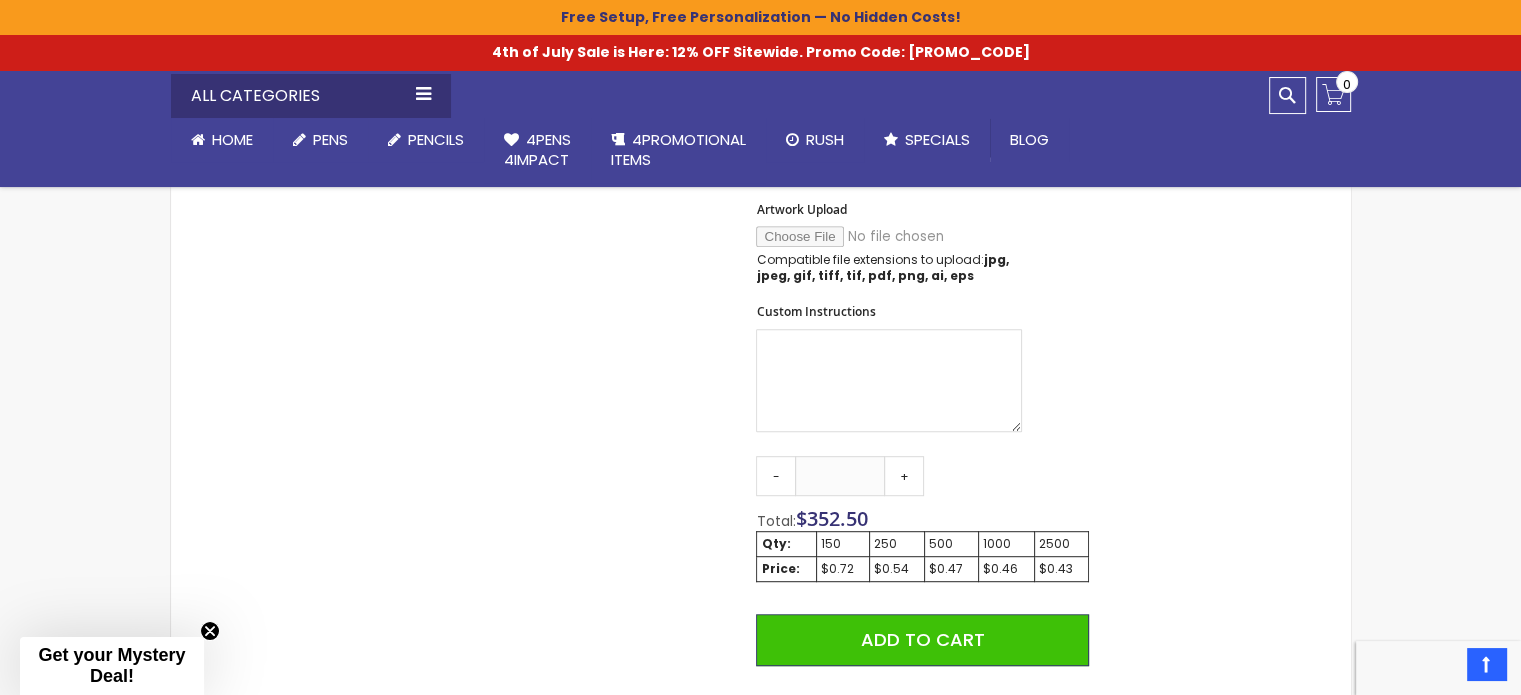 click on "Skip to the end of the images gallery
Skip to the beginning of the images gallery
Sleeker Silver Pen
SKU
Sleeker Silver
Be the first to review this product
In stock
Only  %1  left
$0.43" at bounding box center [761, 197] 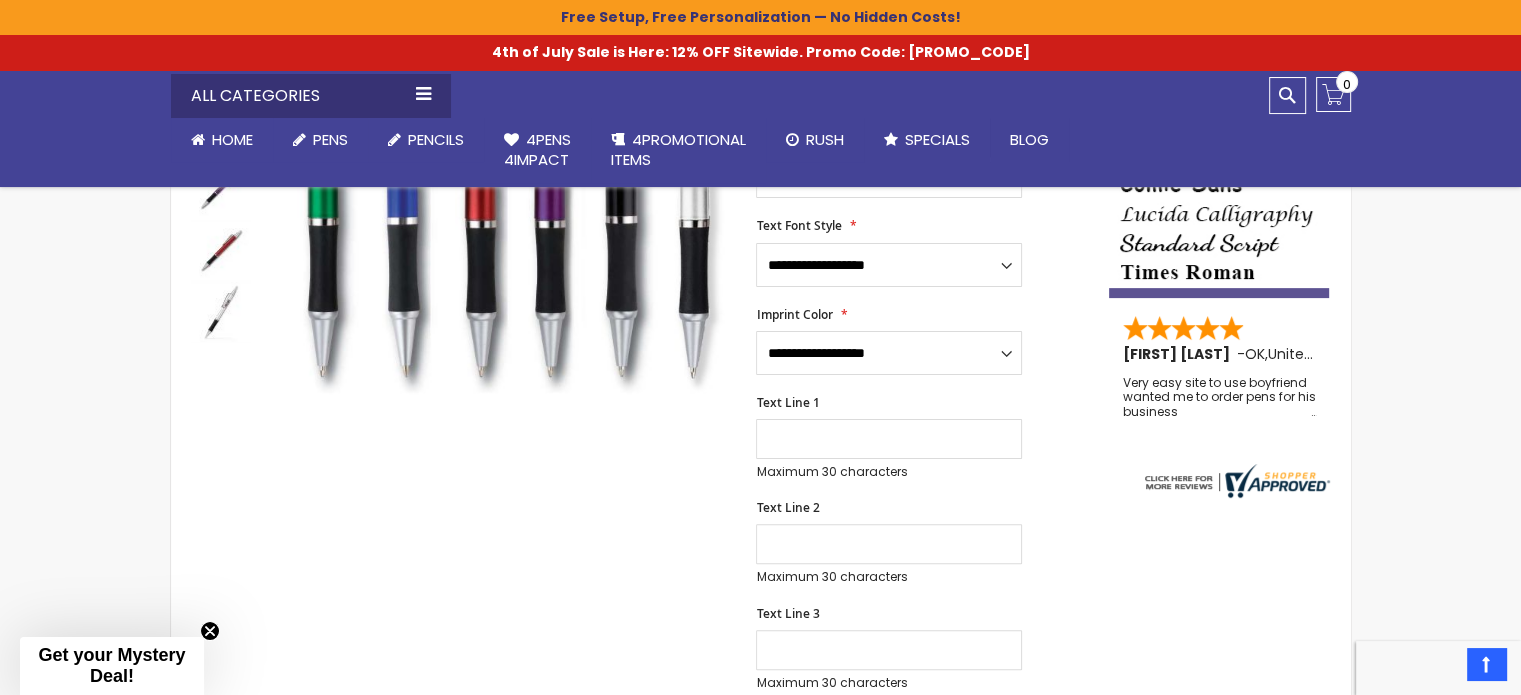 scroll, scrollTop: 400, scrollLeft: 0, axis: vertical 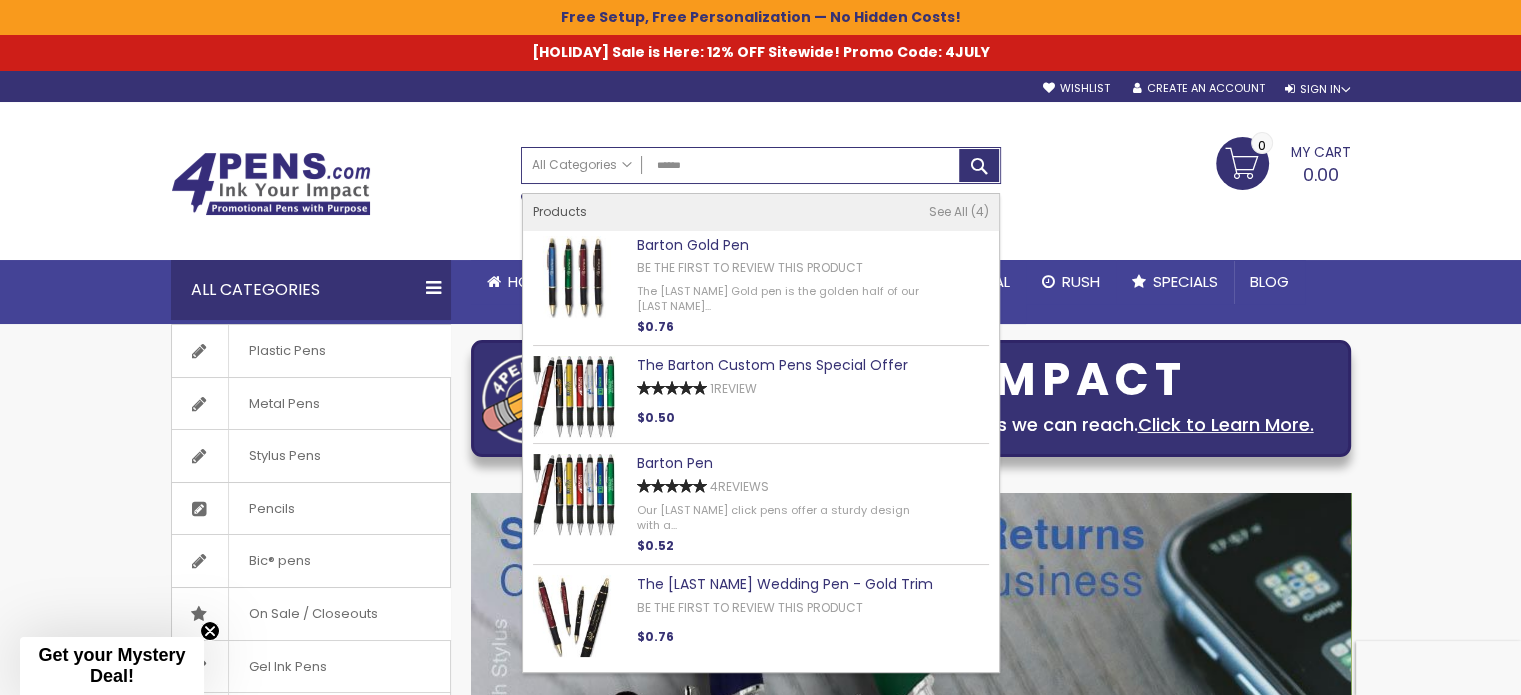 type on "******" 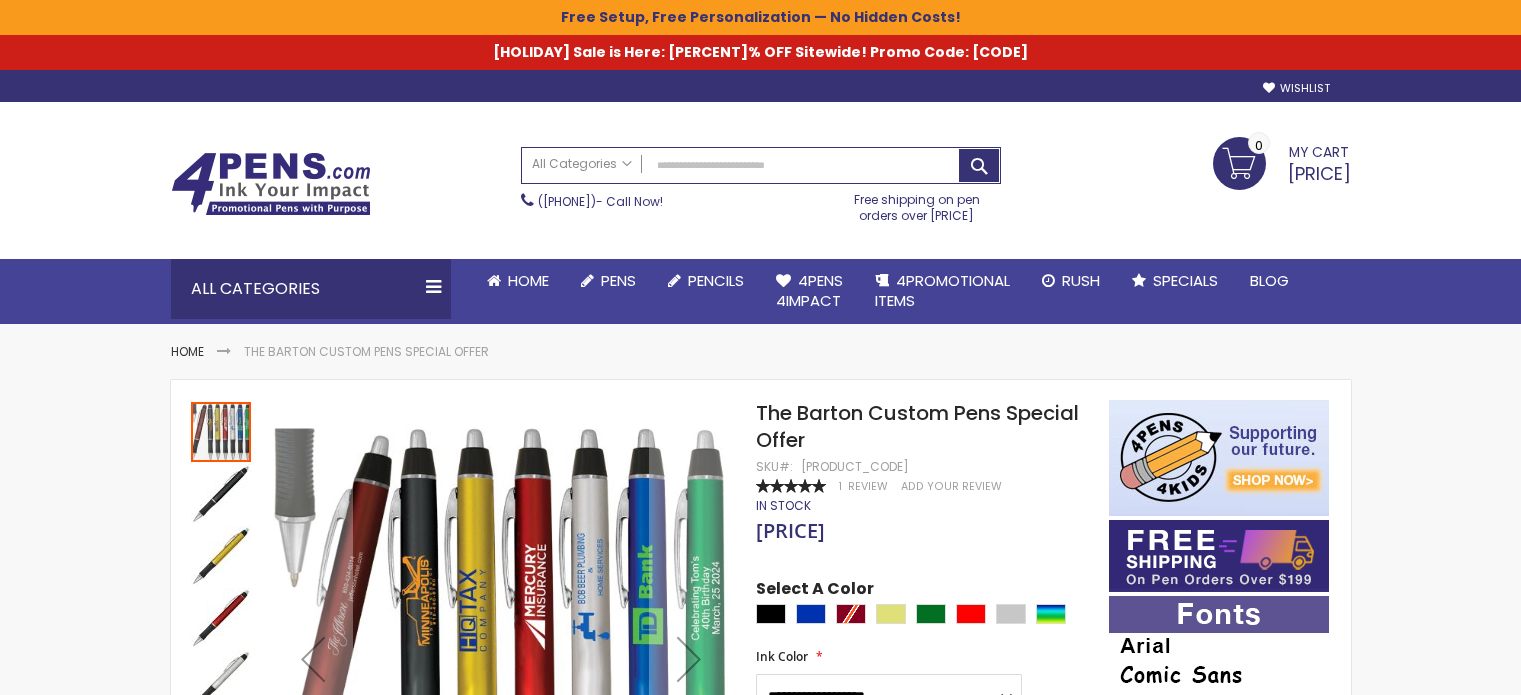 scroll, scrollTop: 0, scrollLeft: 0, axis: both 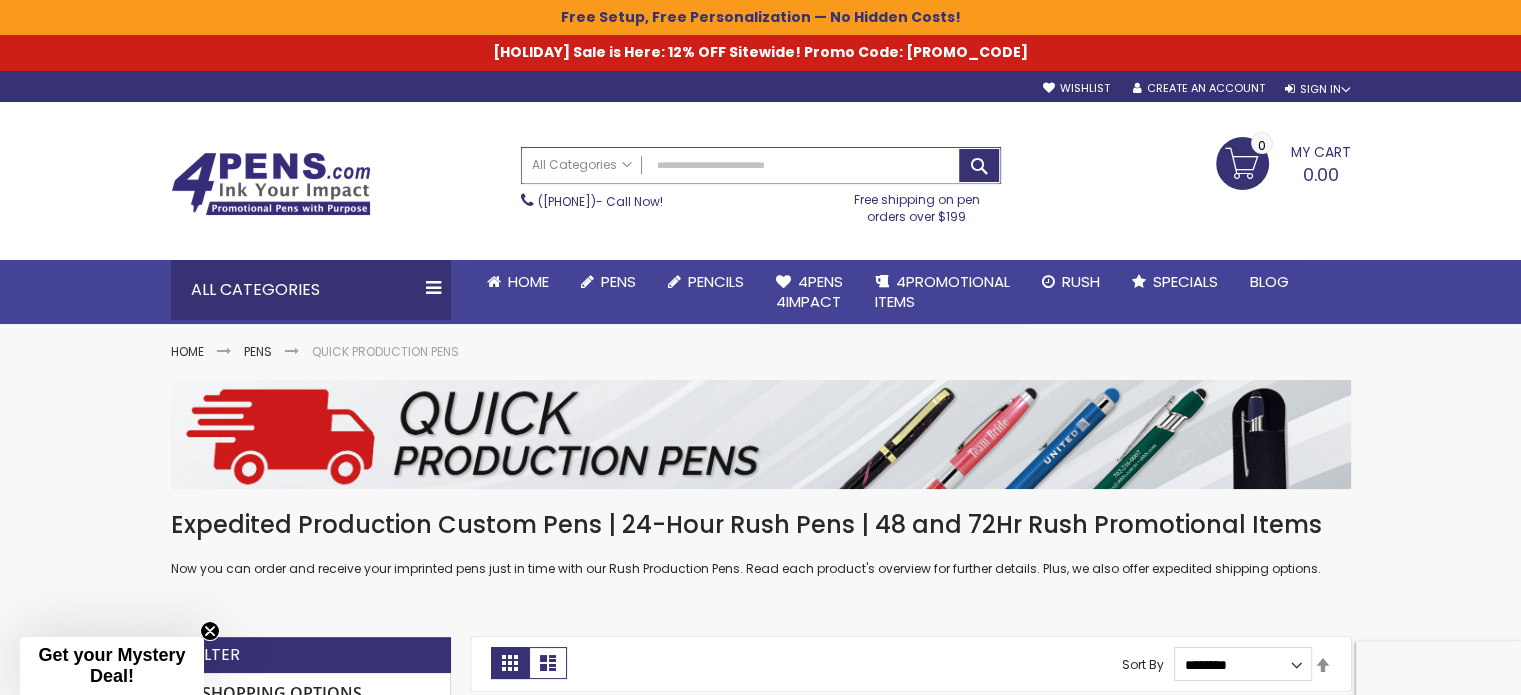 click on "Search" at bounding box center [761, 165] 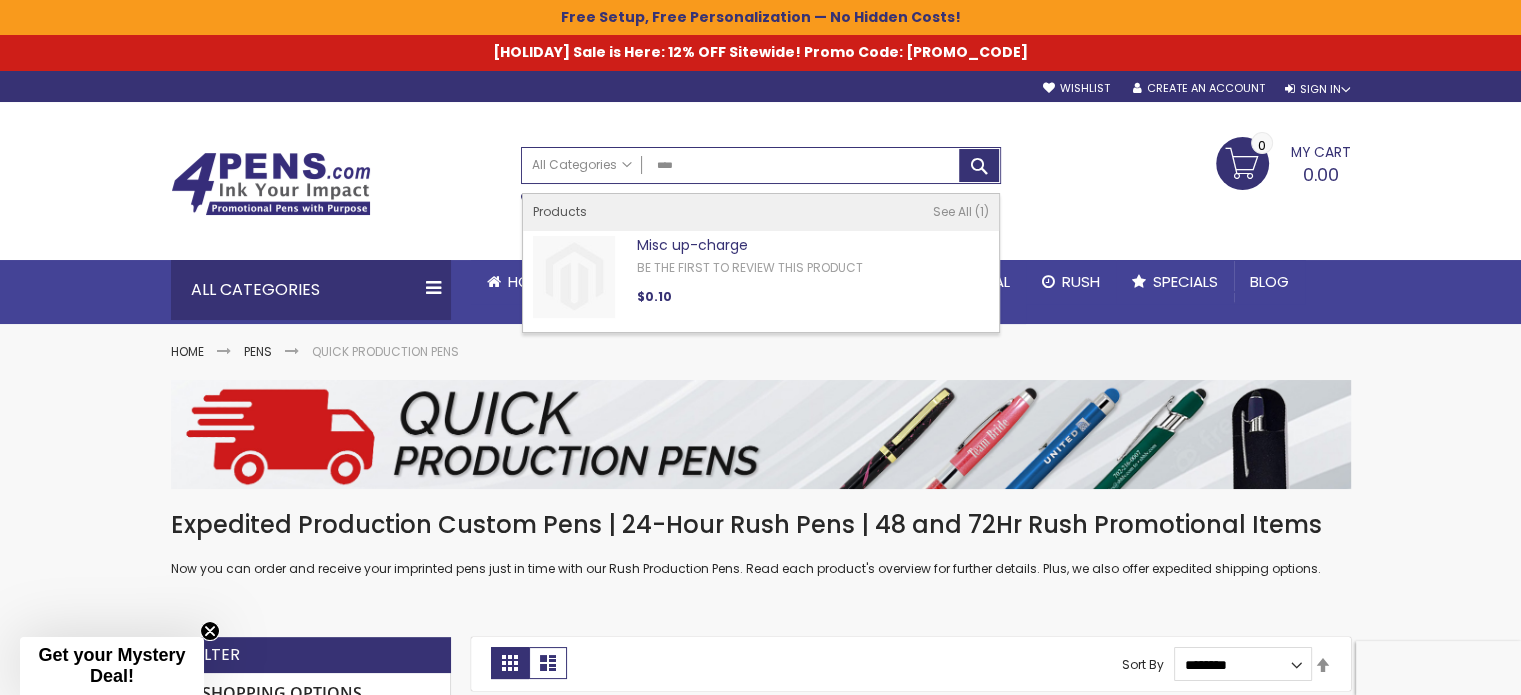 click on "Misc up-charge" at bounding box center (692, 245) 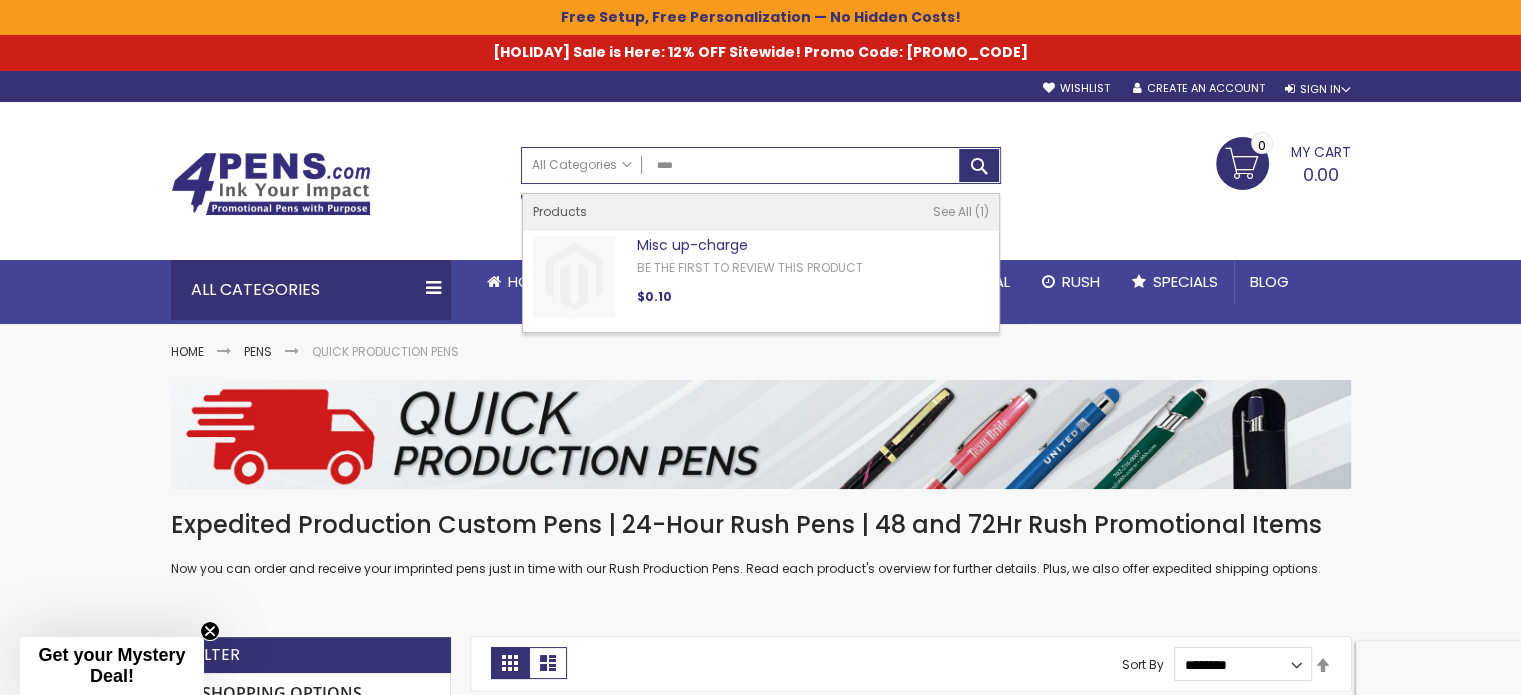 click on "****" at bounding box center [761, 165] 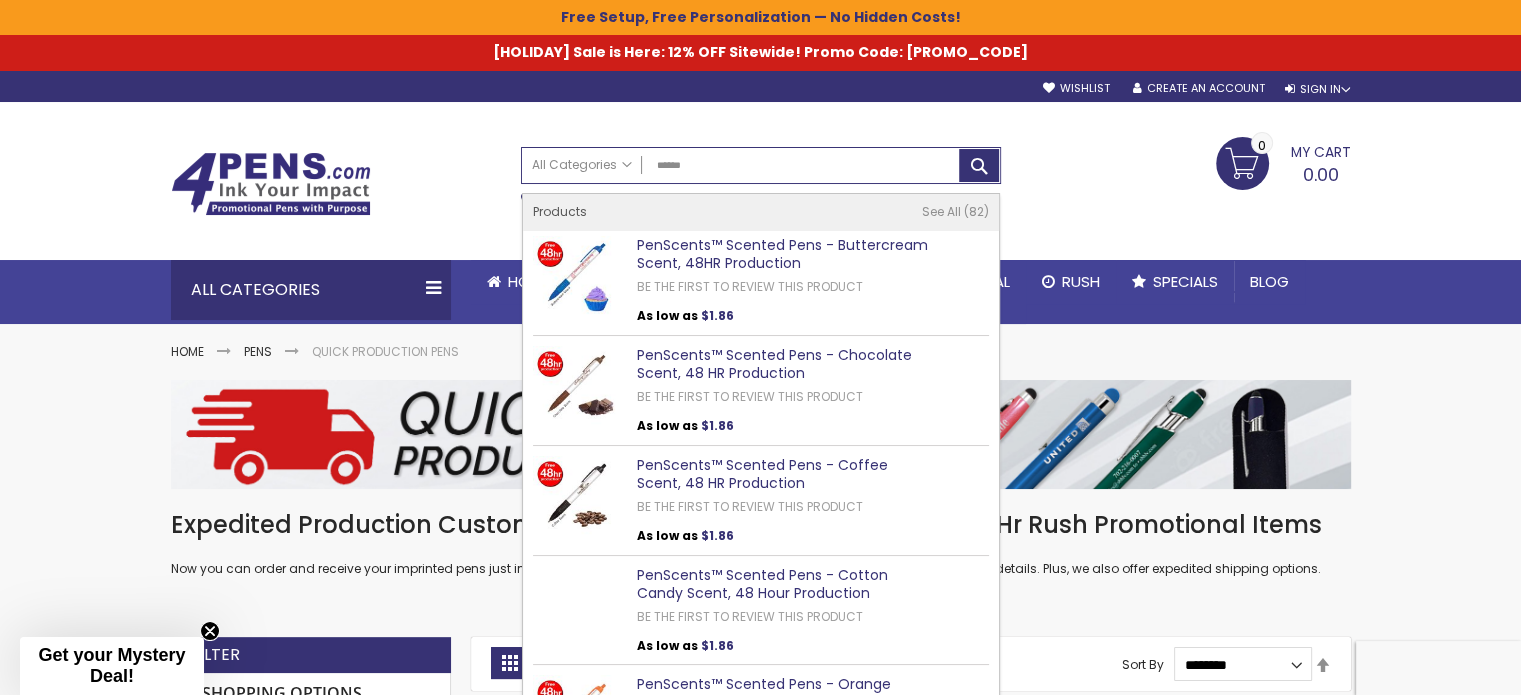 type on "******" 